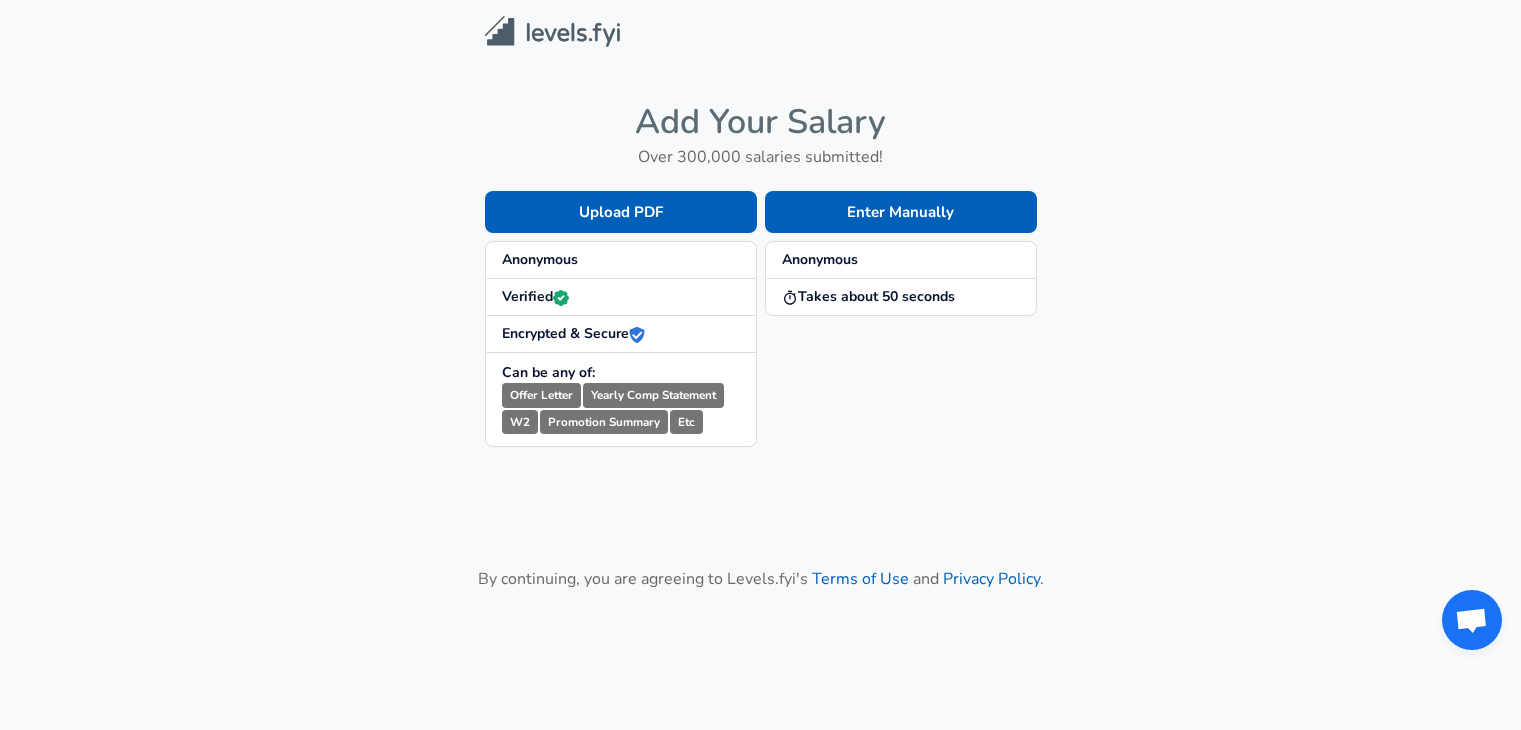 scroll, scrollTop: 0, scrollLeft: 0, axis: both 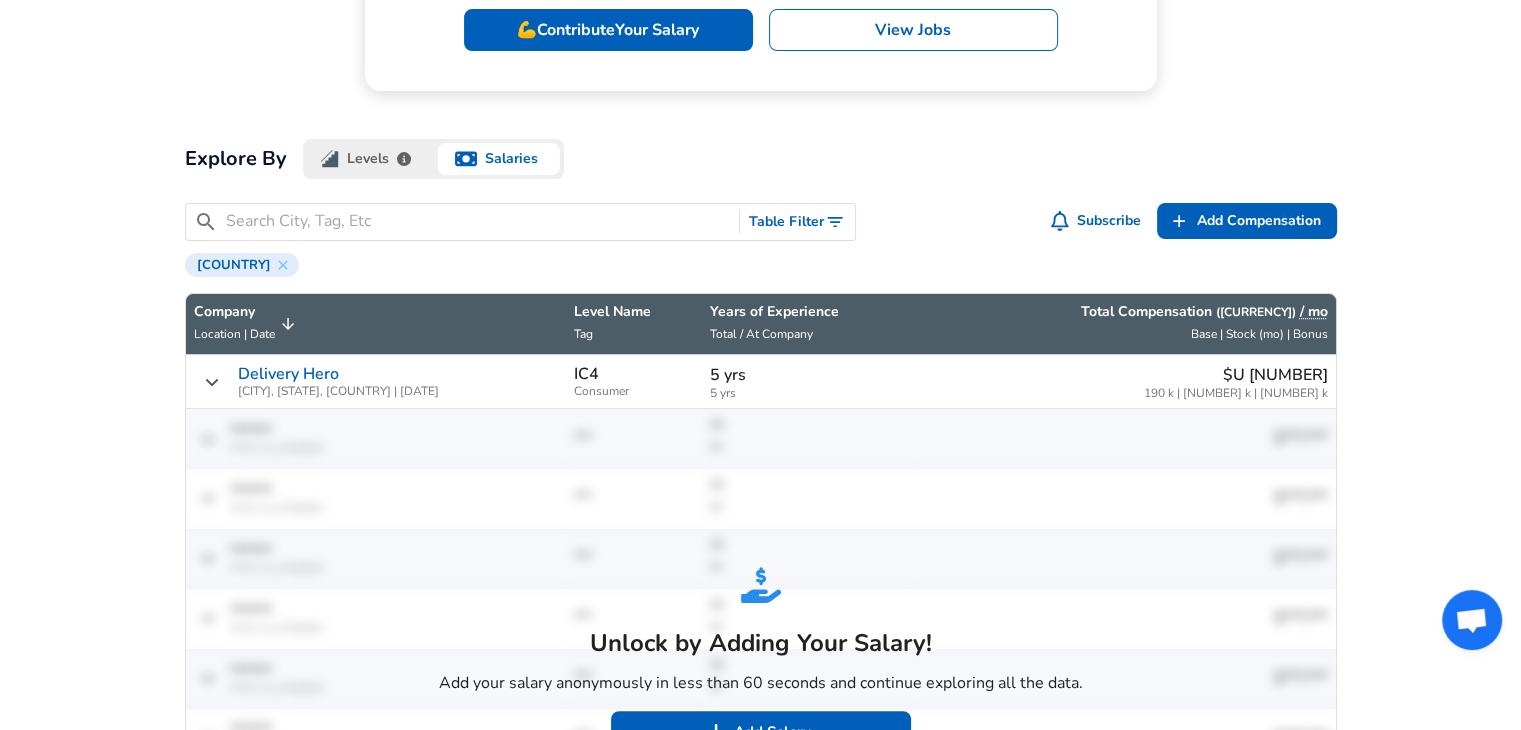 click on "Unlock by Adding Your Salary! Add your salary anonymously in less than 60 seconds and continue exploring all the data. Add Salary Added mine already within last 1 year" at bounding box center [761, 679] 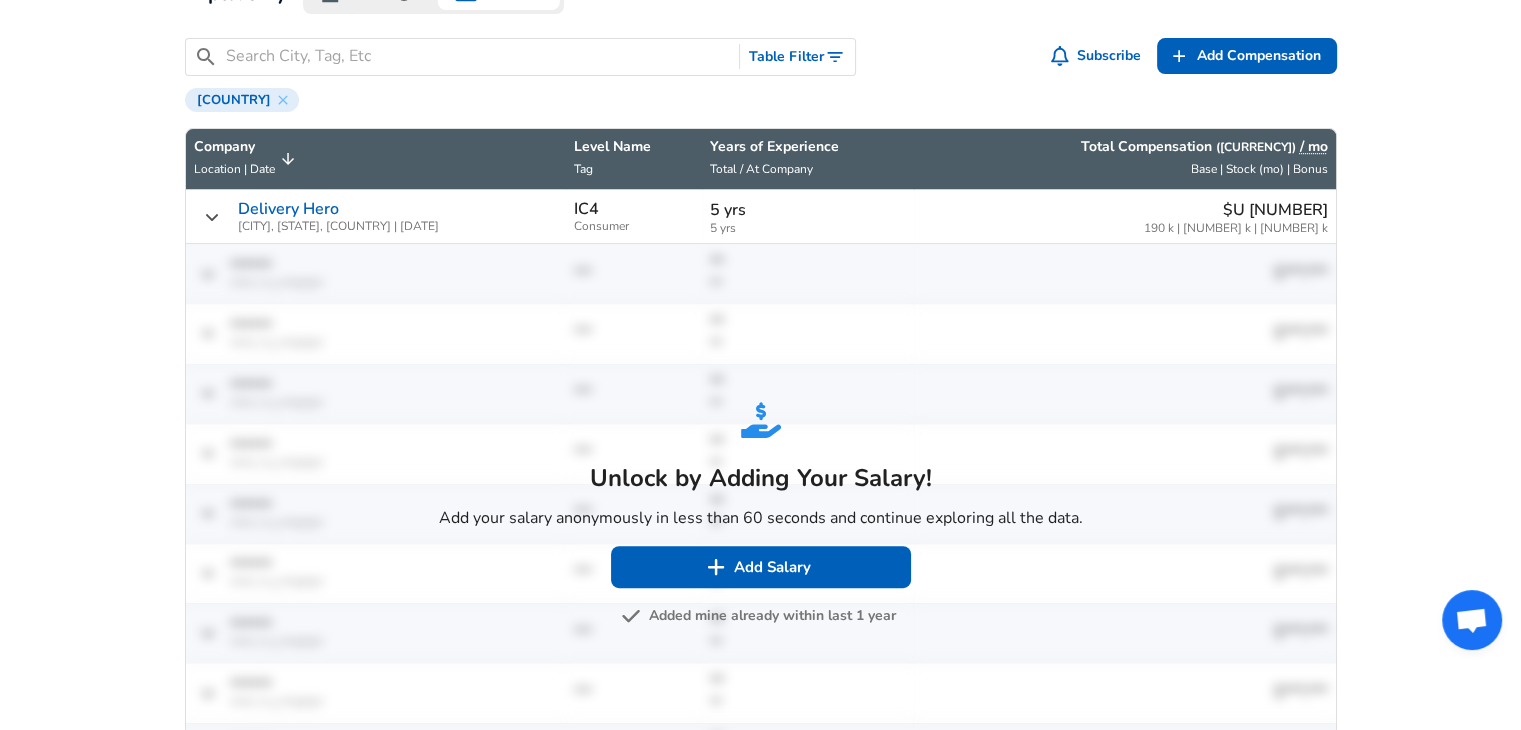 scroll, scrollTop: 700, scrollLeft: 0, axis: vertical 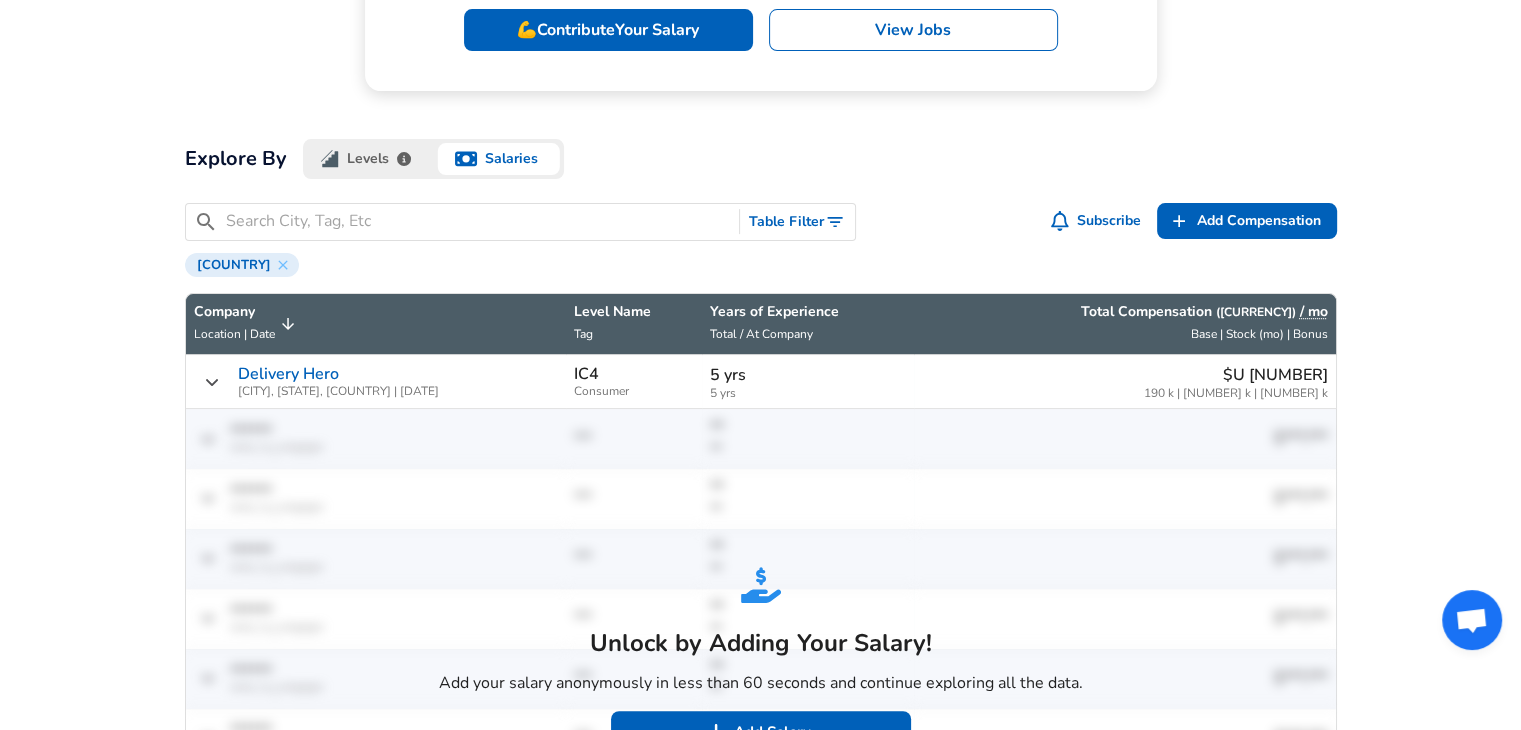 click on "Levels" at bounding box center [368, 159] 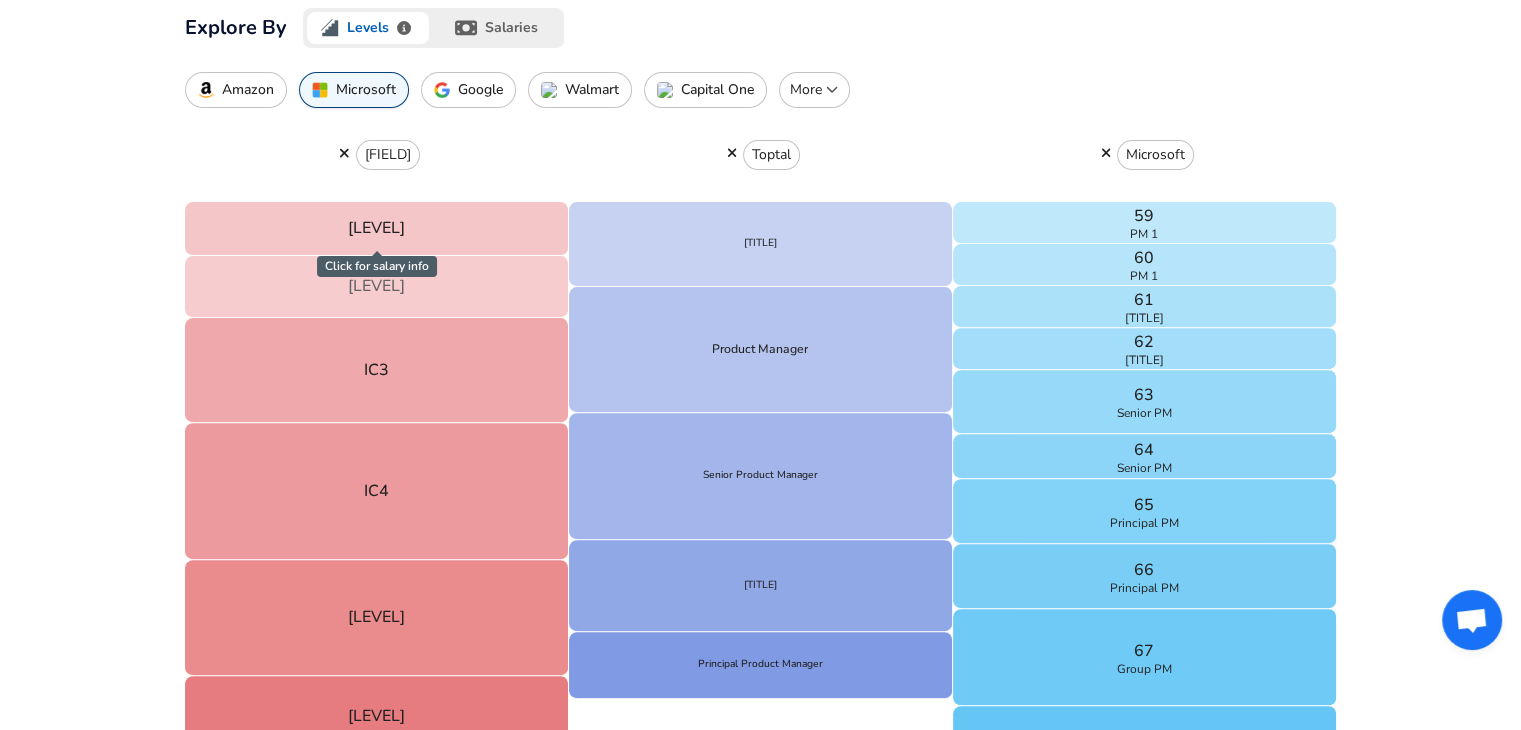 scroll, scrollTop: 600, scrollLeft: 0, axis: vertical 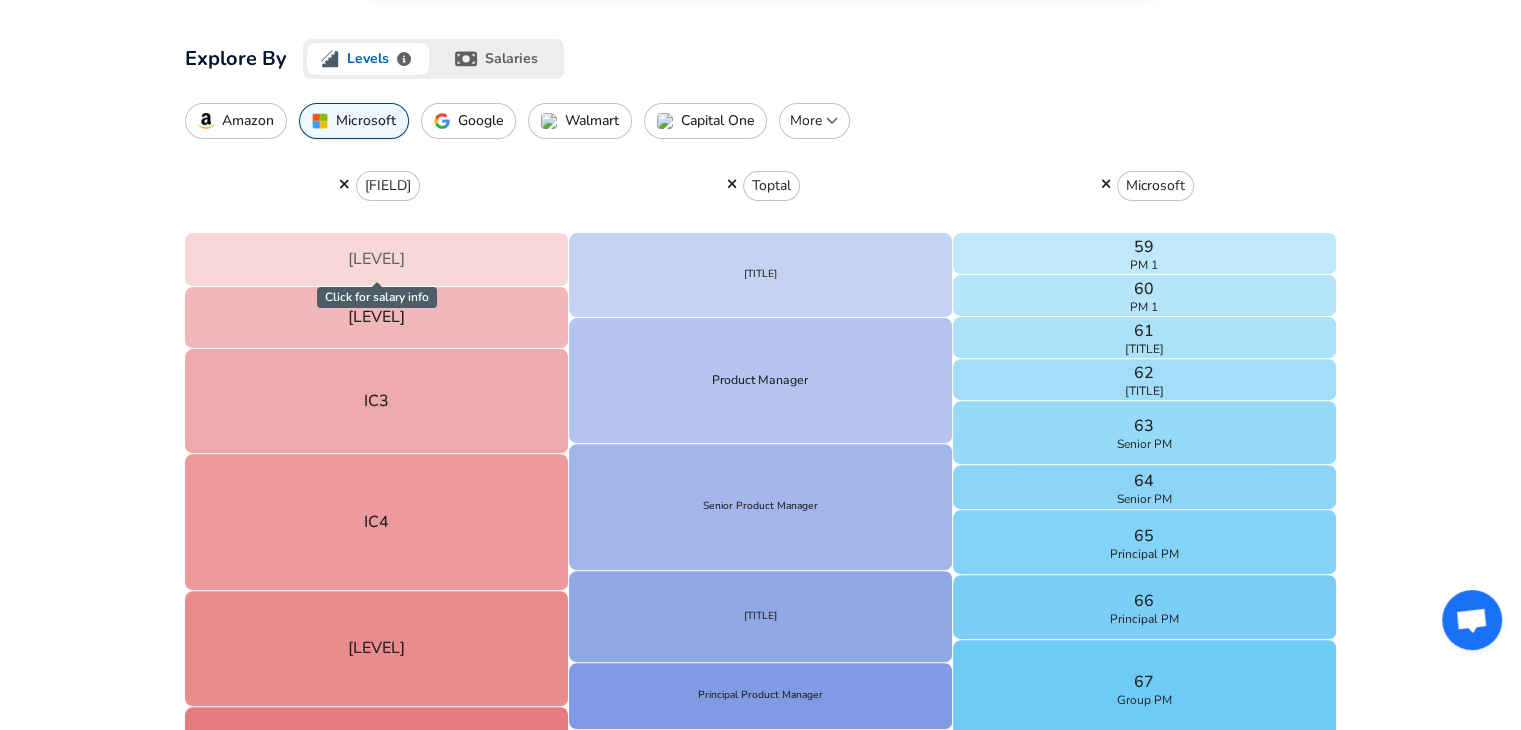 click on "[LEVEL]" at bounding box center (377, 260) 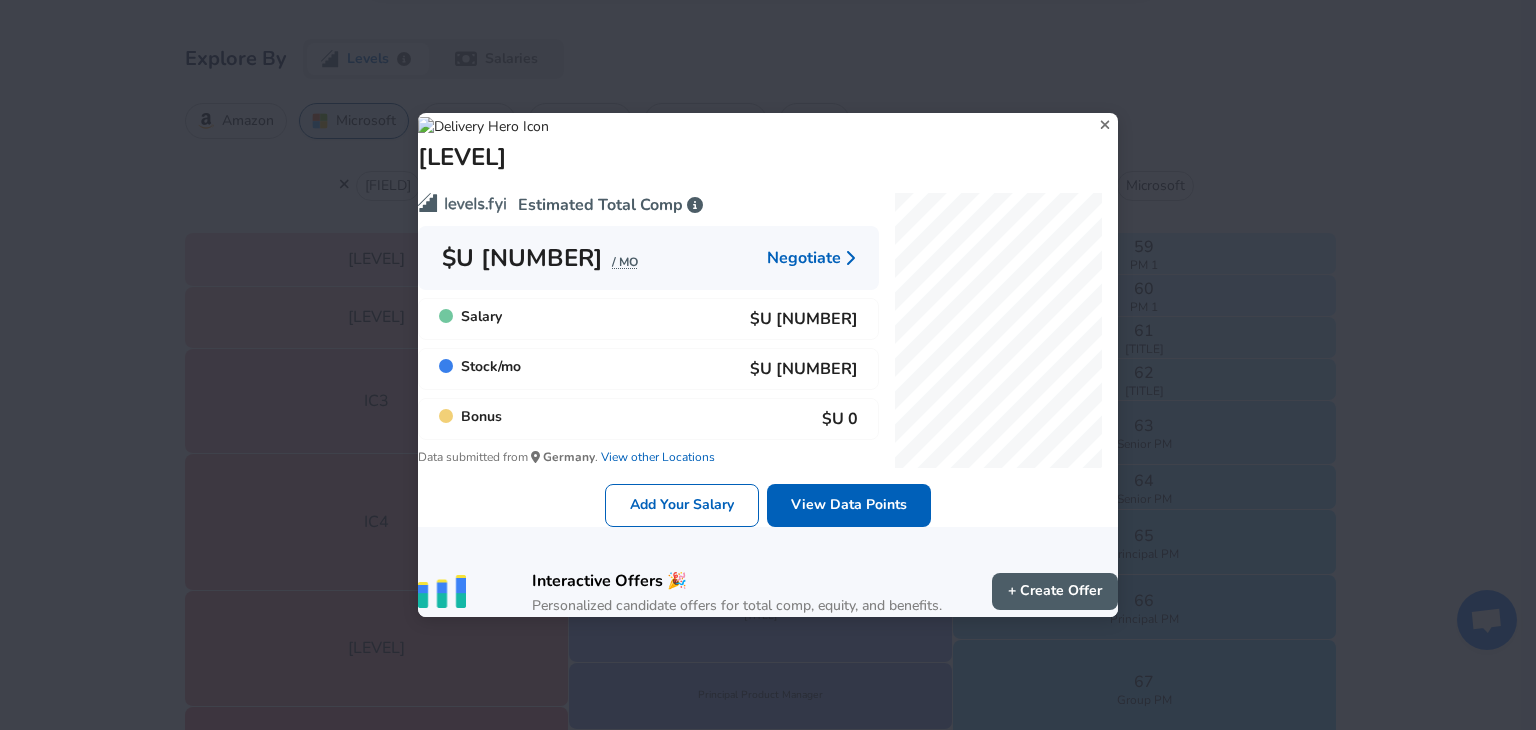 click at bounding box center (1104, 125) 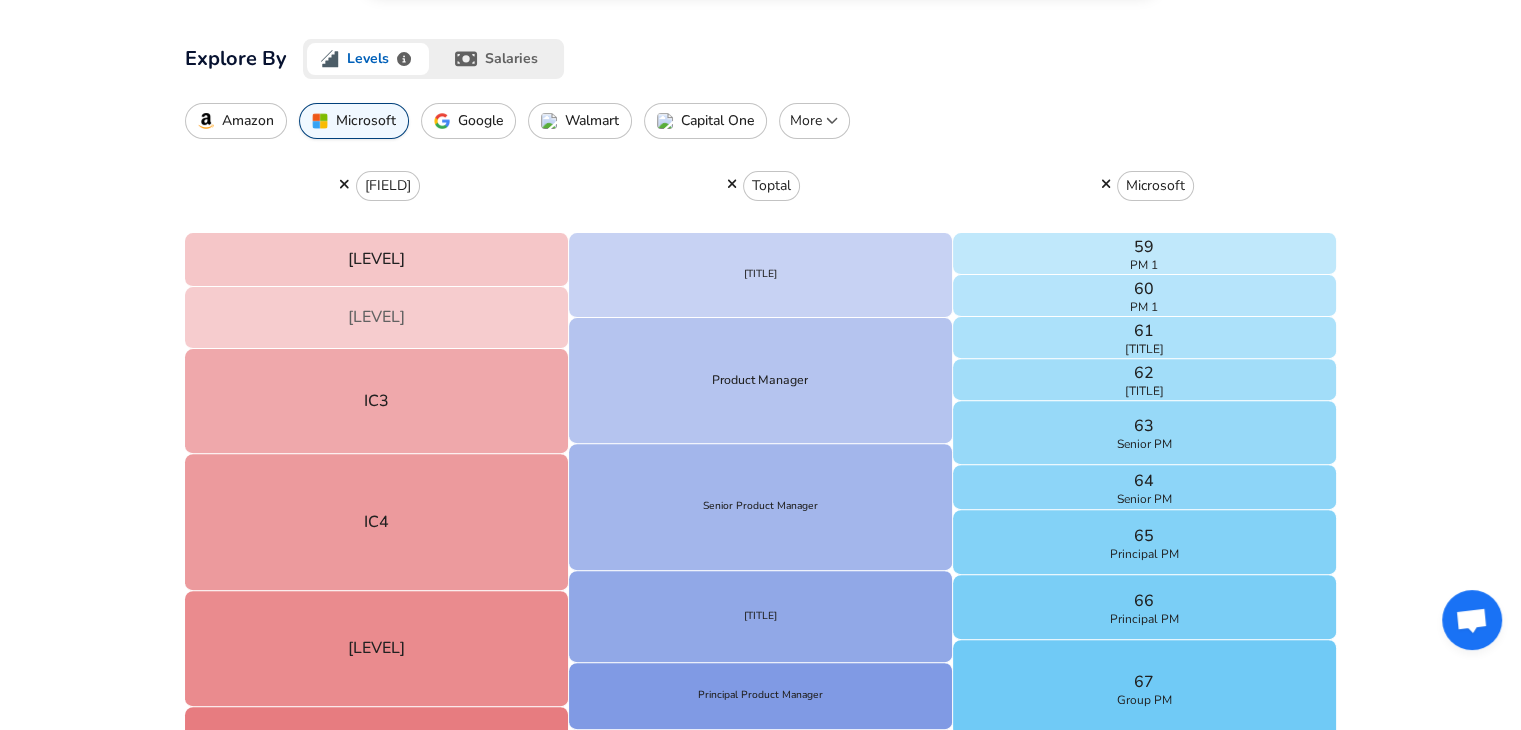click on "[LEVEL]" at bounding box center (377, 318) 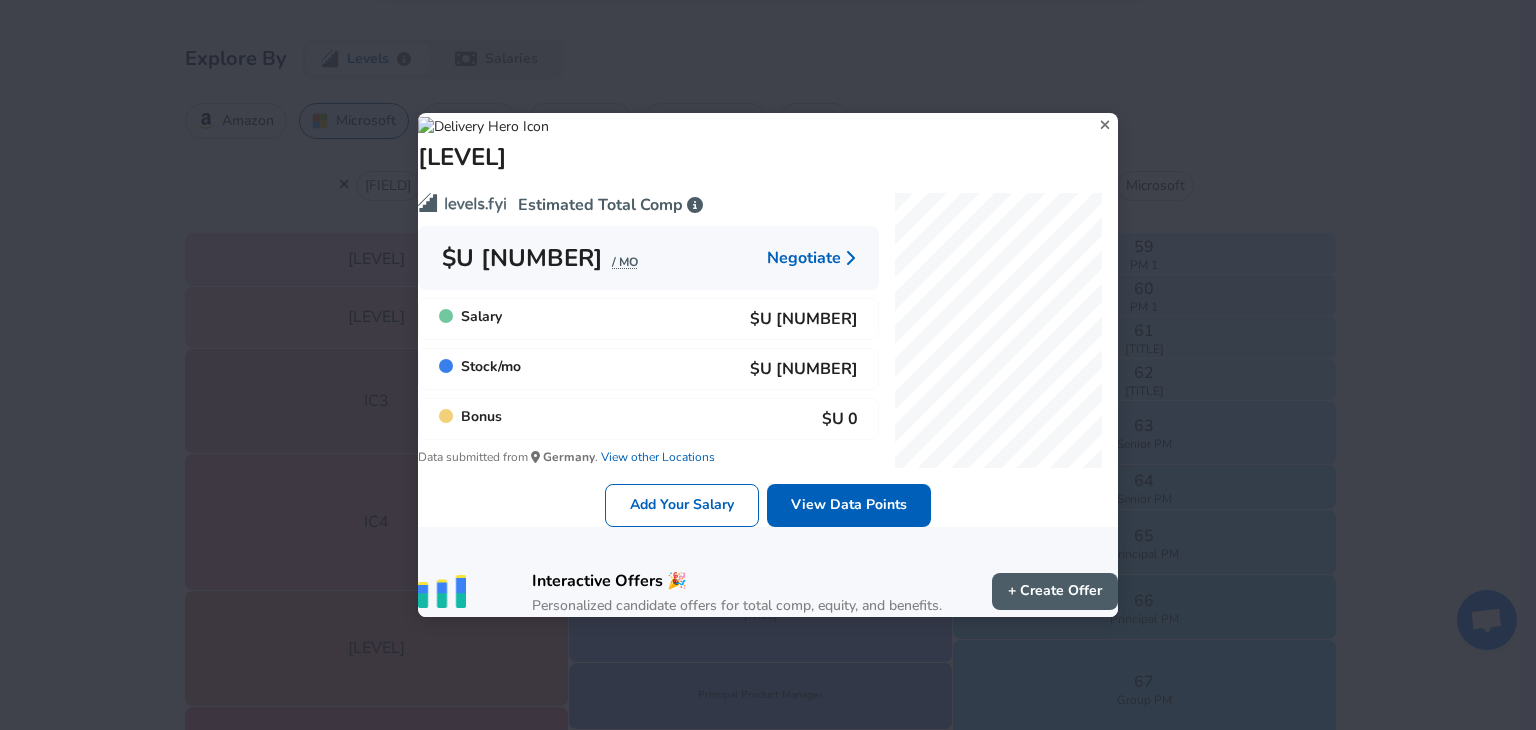 click at bounding box center [1105, 125] 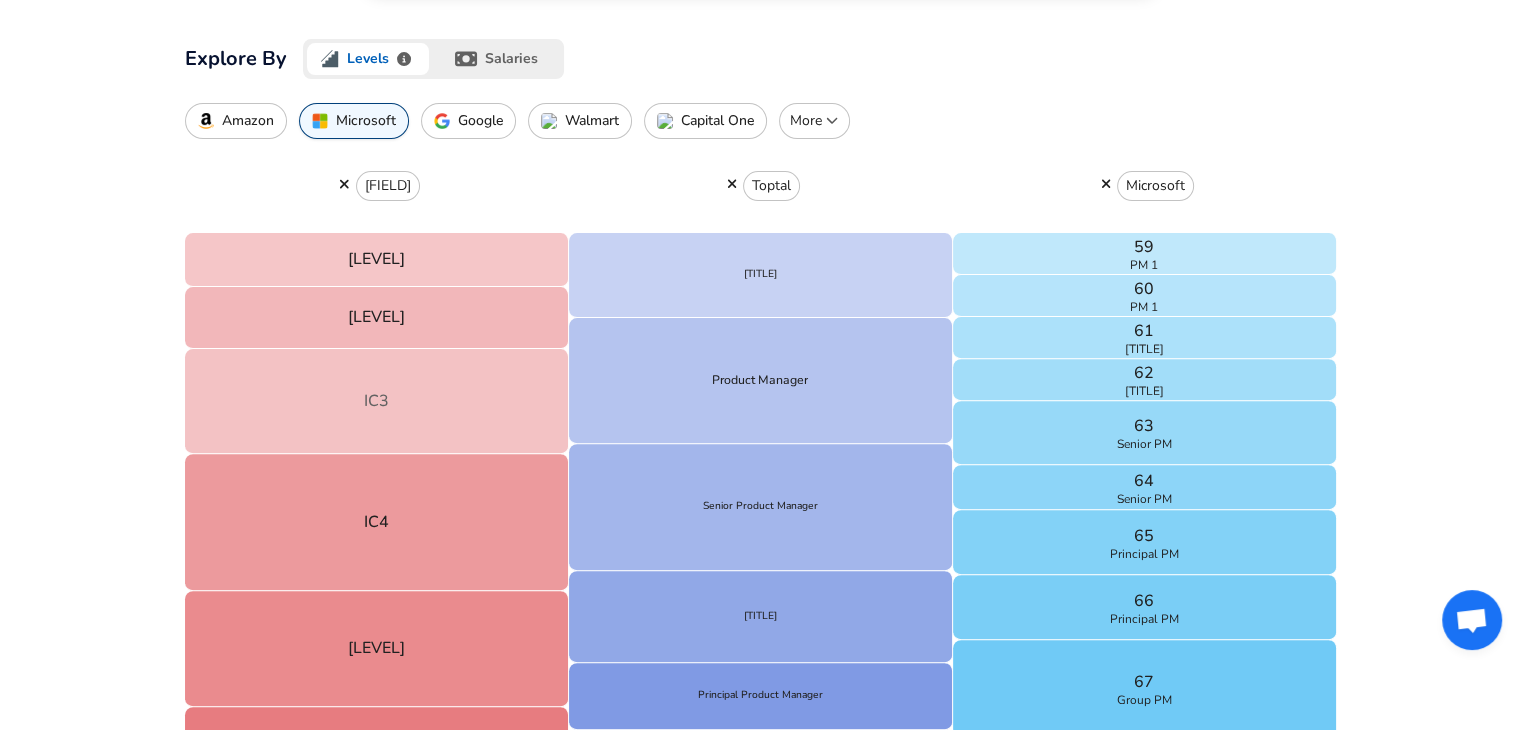 click on "IC3" at bounding box center (377, 401) 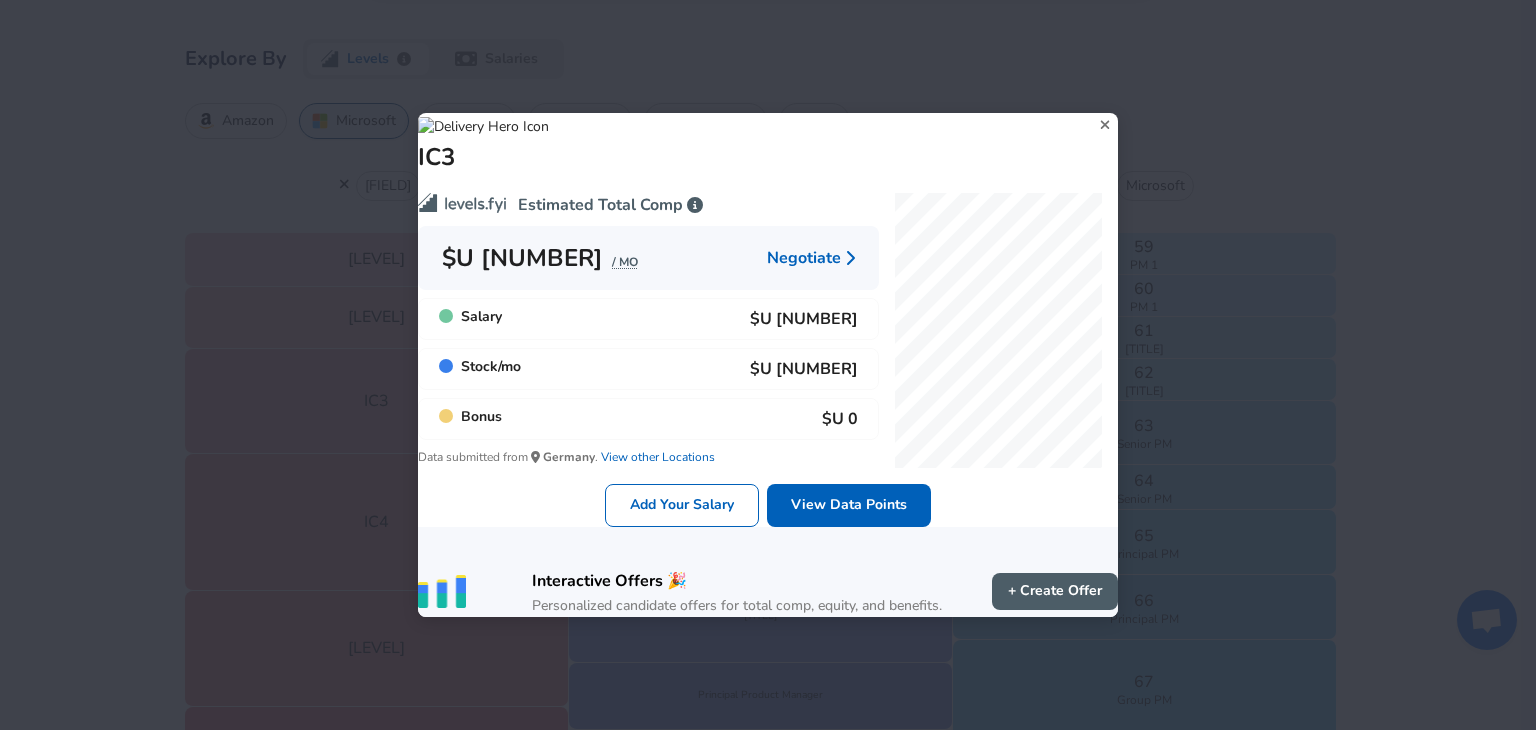 click on "IC3" at bounding box center [768, 143] 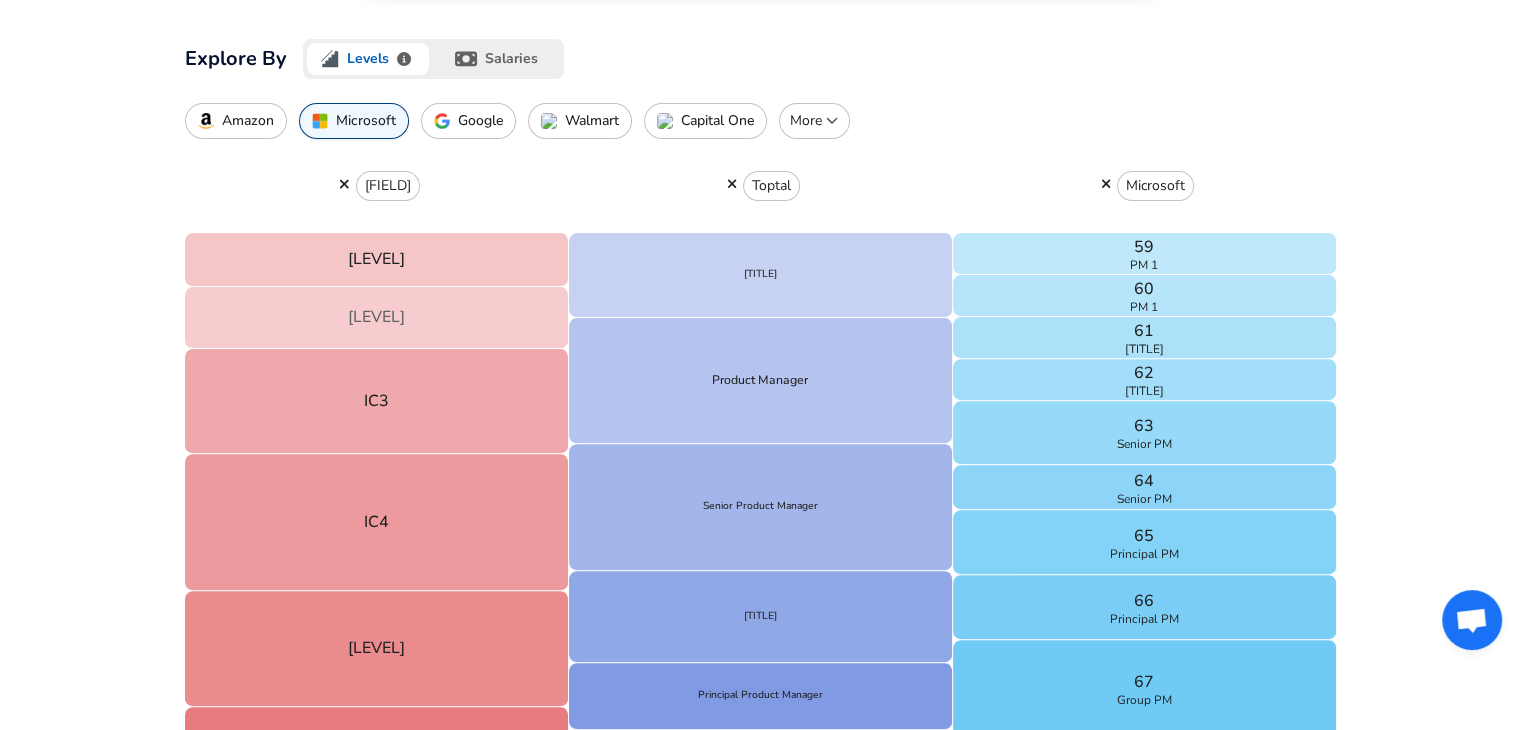 click on "[LEVEL]" at bounding box center (377, 318) 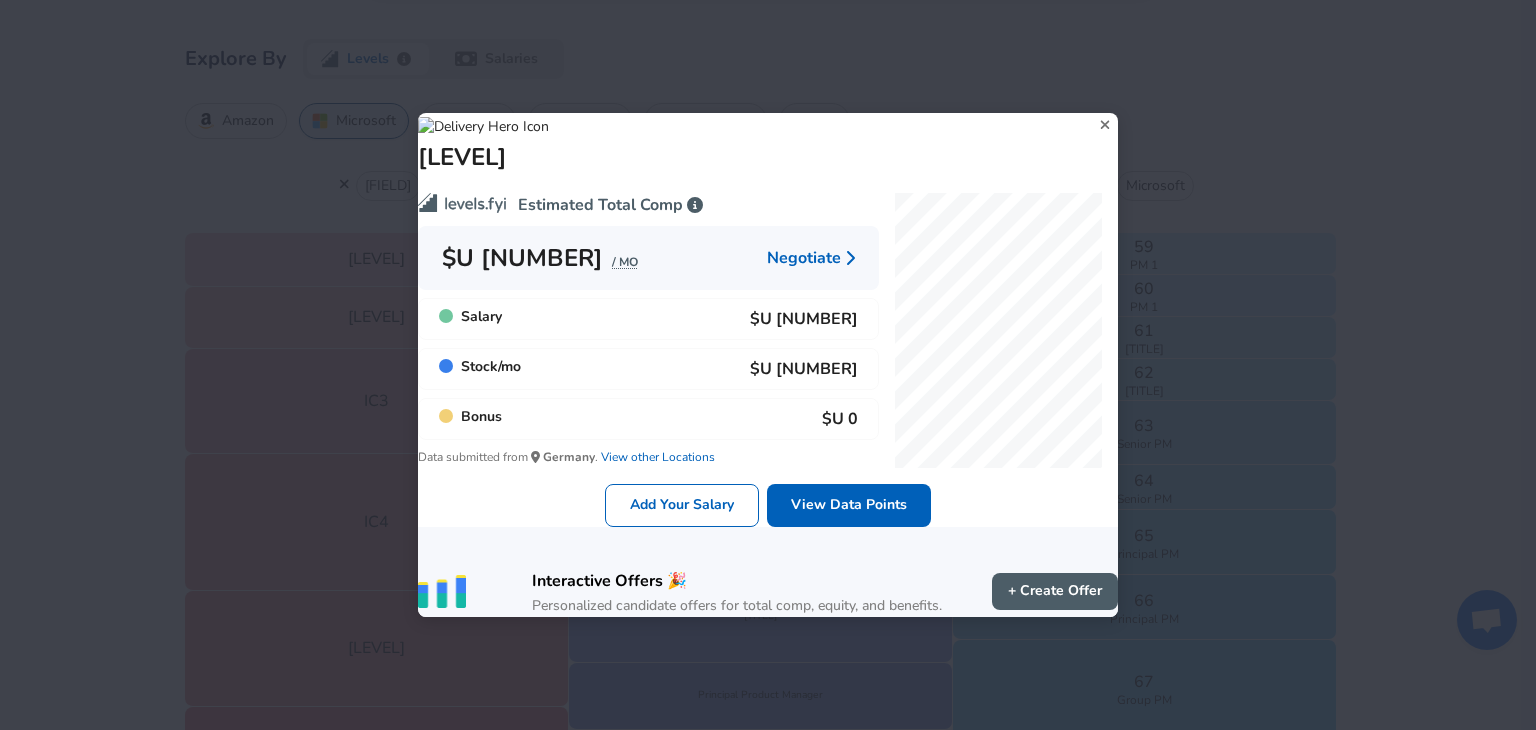 click at bounding box center (1105, 125) 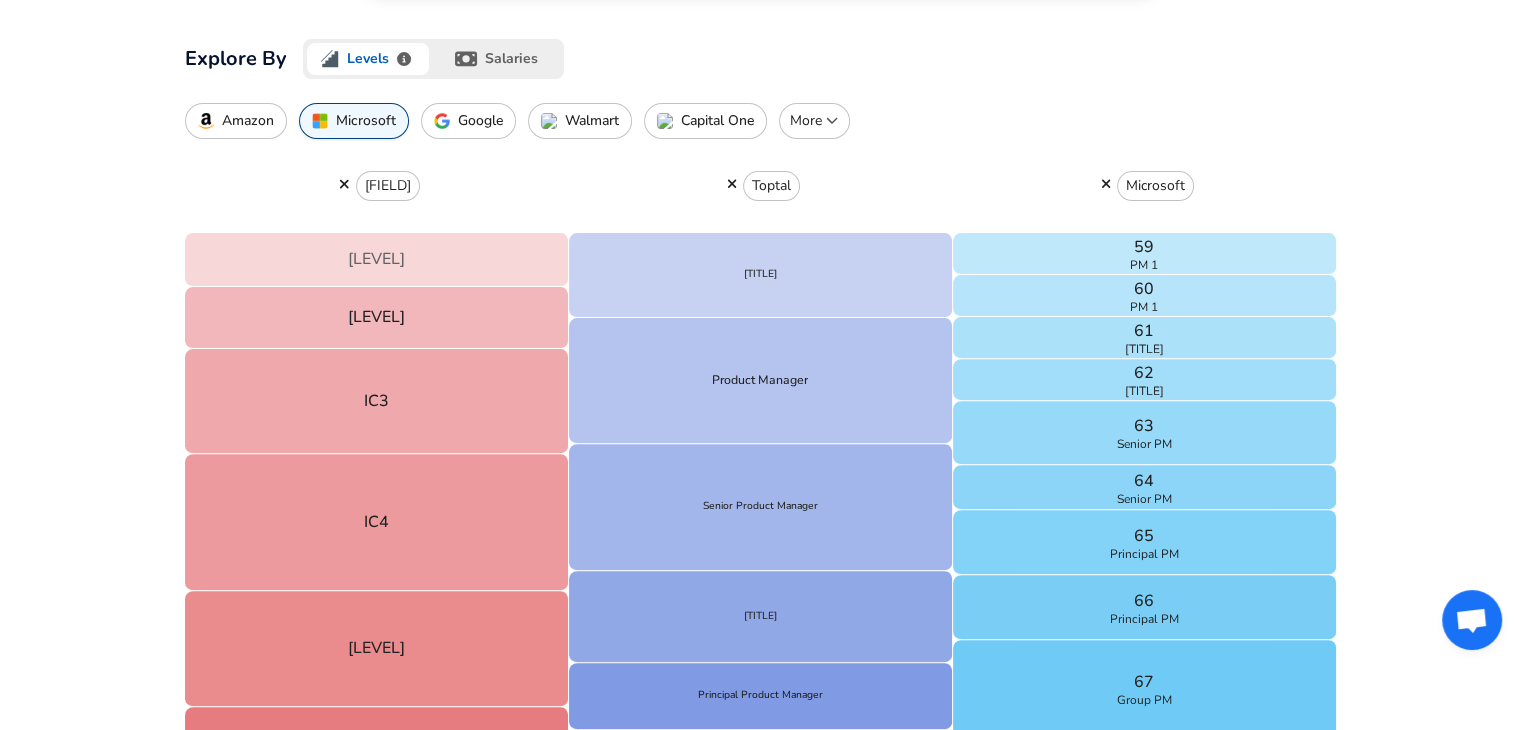click on "[LEVEL]" at bounding box center (377, 260) 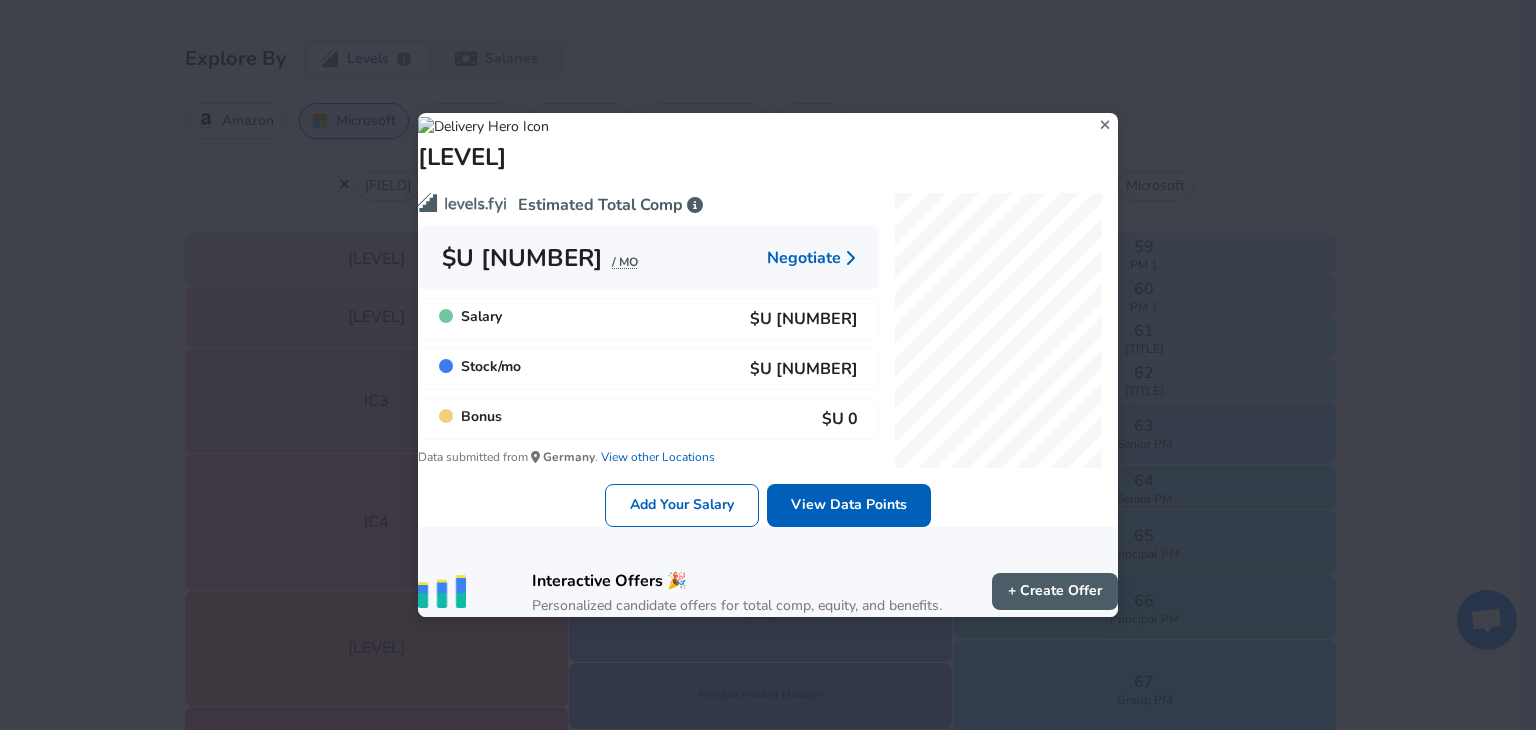 click at bounding box center [483, 127] 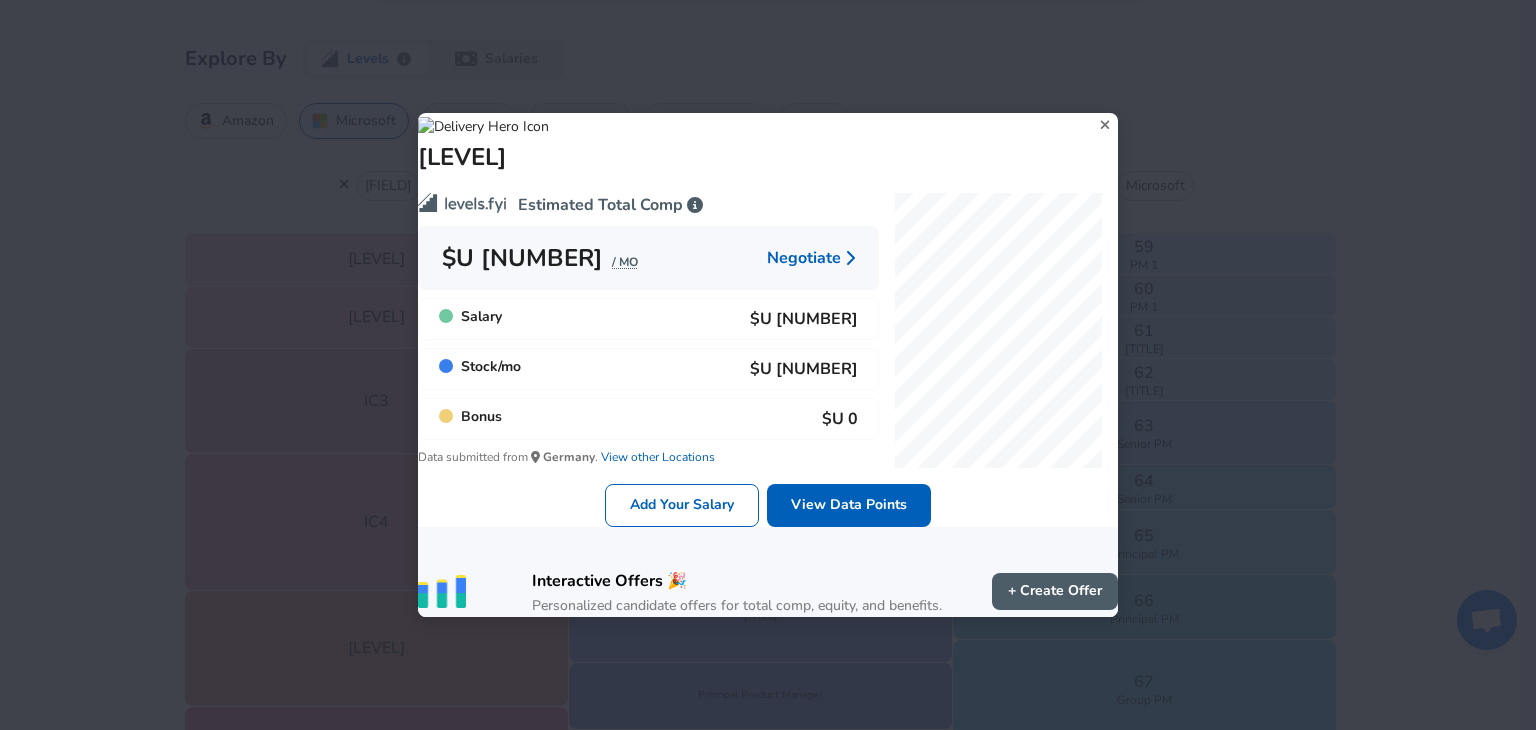 click at bounding box center [1105, 125] 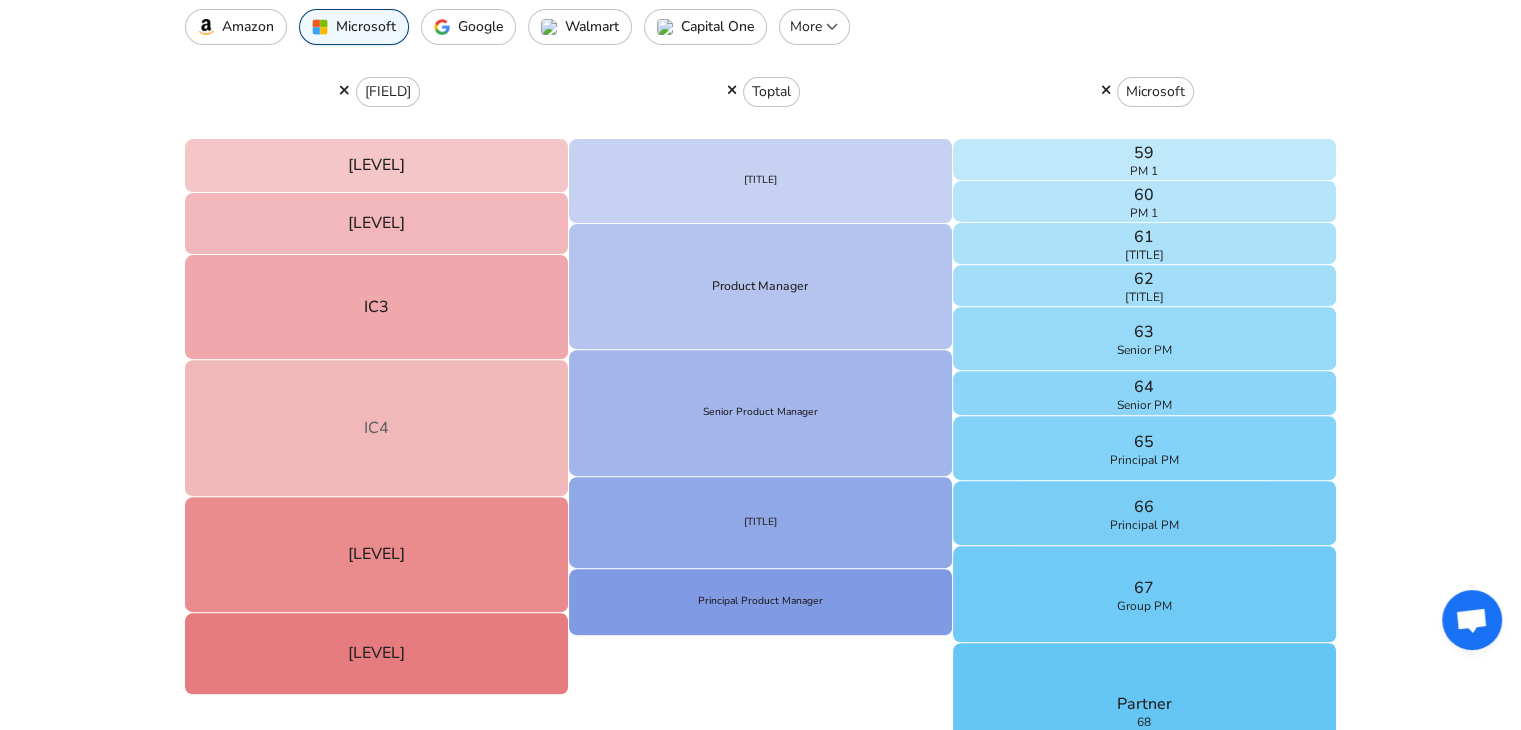 scroll, scrollTop: 600, scrollLeft: 0, axis: vertical 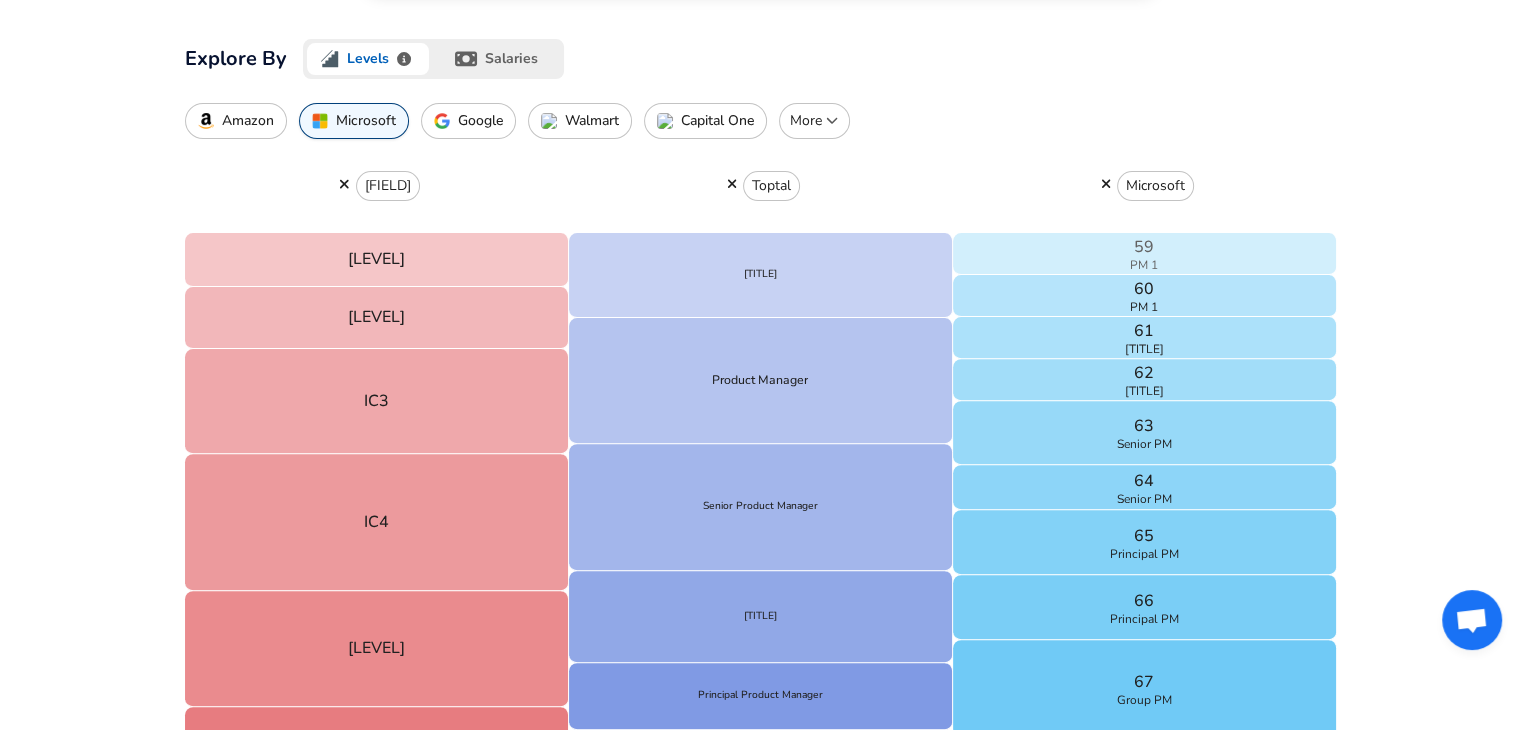 click on "59 [TITLE]" at bounding box center [1145, 254] 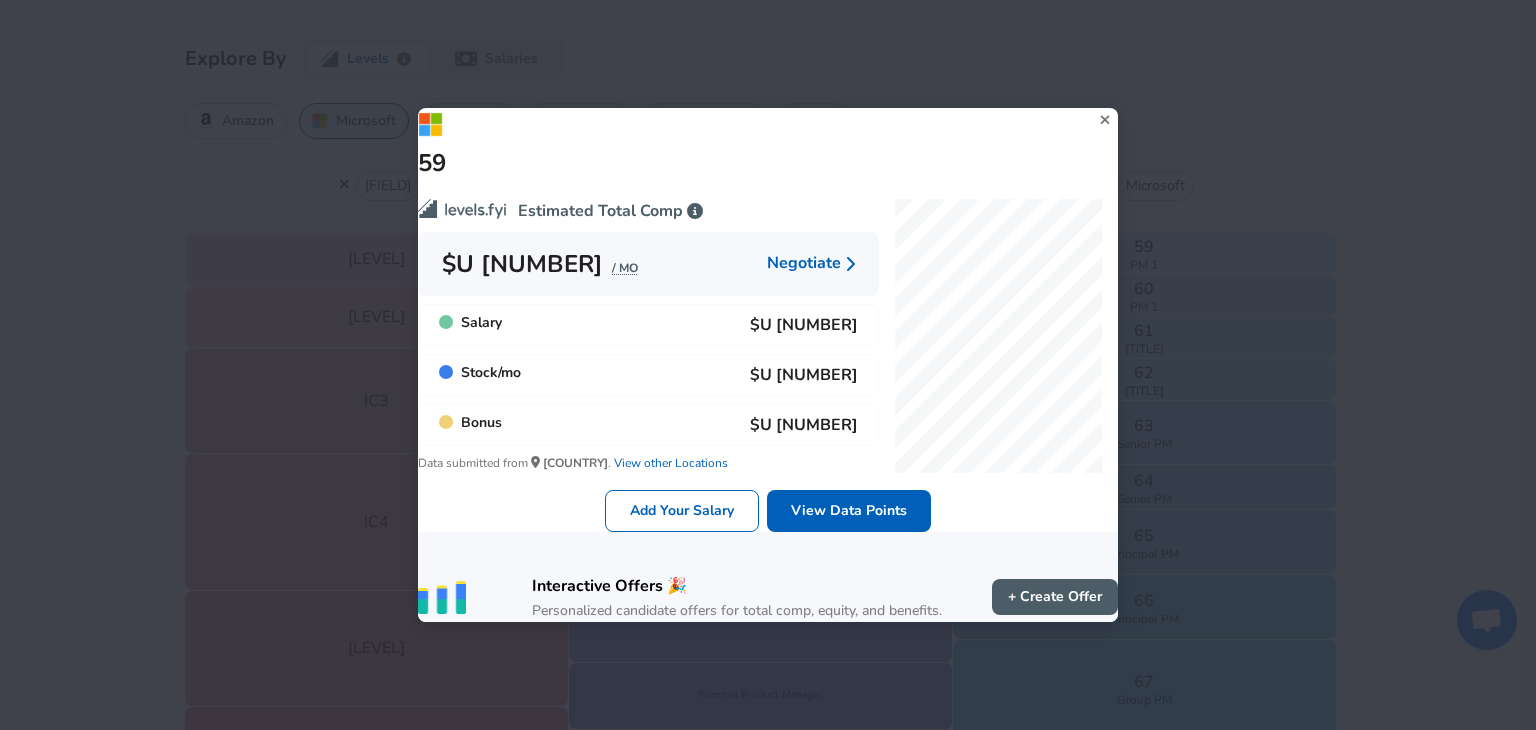 click on "59 Estimated Total Comp $U [NUMBER] / MO Negotiate Salary $U [NUMBER] Stock / mo $U [NUMBER] Bonus $U [NUMBER] Data submitted from [COUNTRY]. View other Locations Add Your Salary View Data Points Interactive Offers 🎉 Personalized candidate offers for total comp, equity, and benefits. + Create Offer" at bounding box center [768, 365] 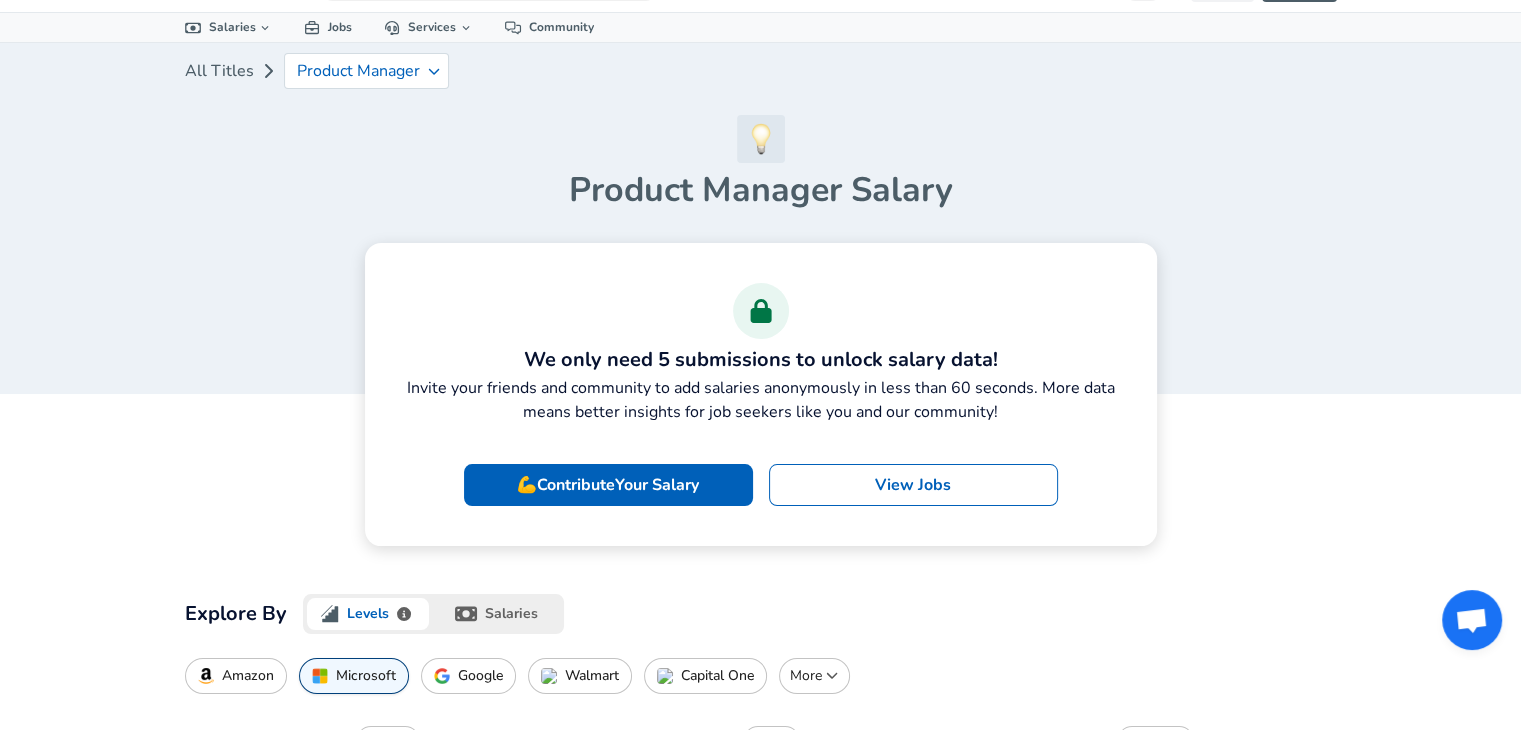scroll, scrollTop: 0, scrollLeft: 0, axis: both 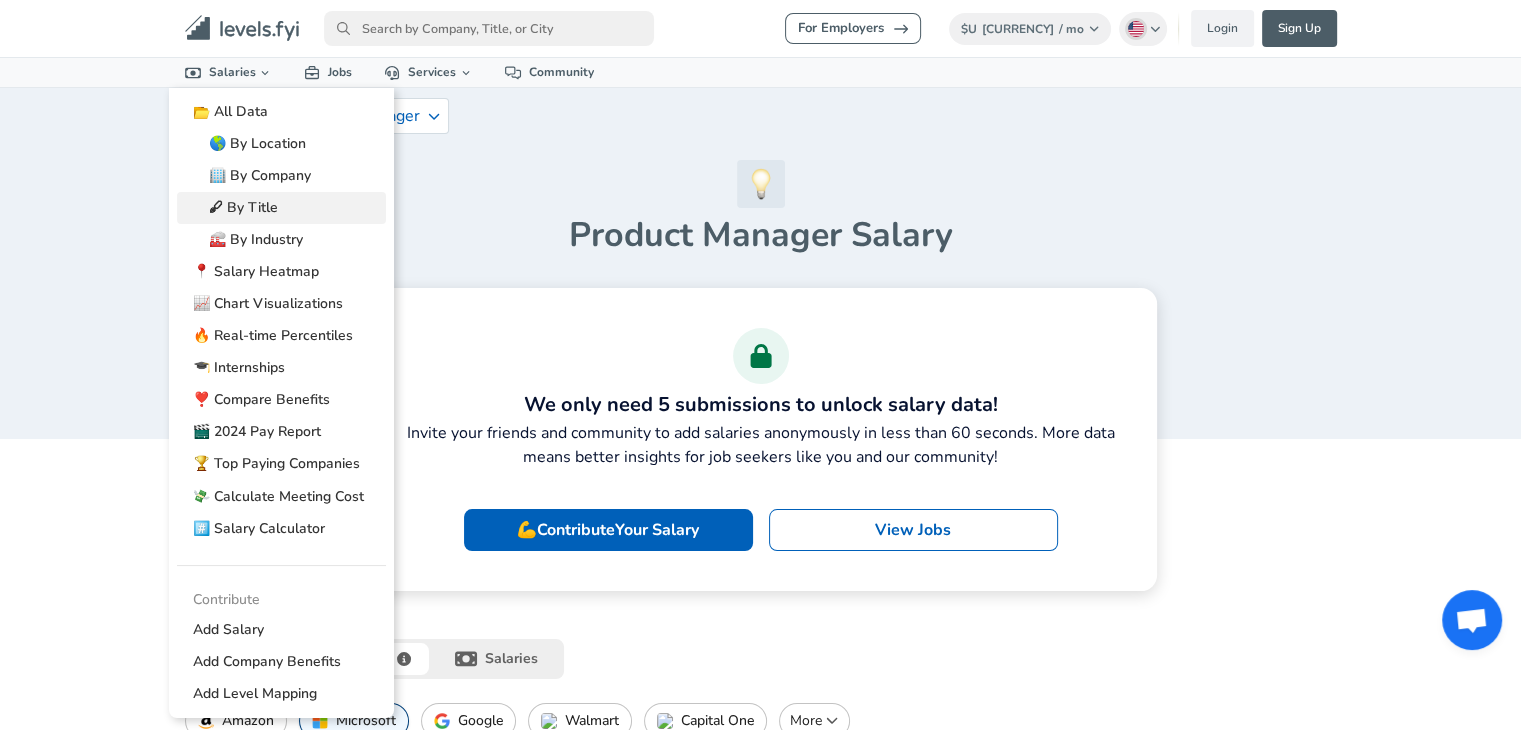 click on "🖋 By Title" at bounding box center [281, 208] 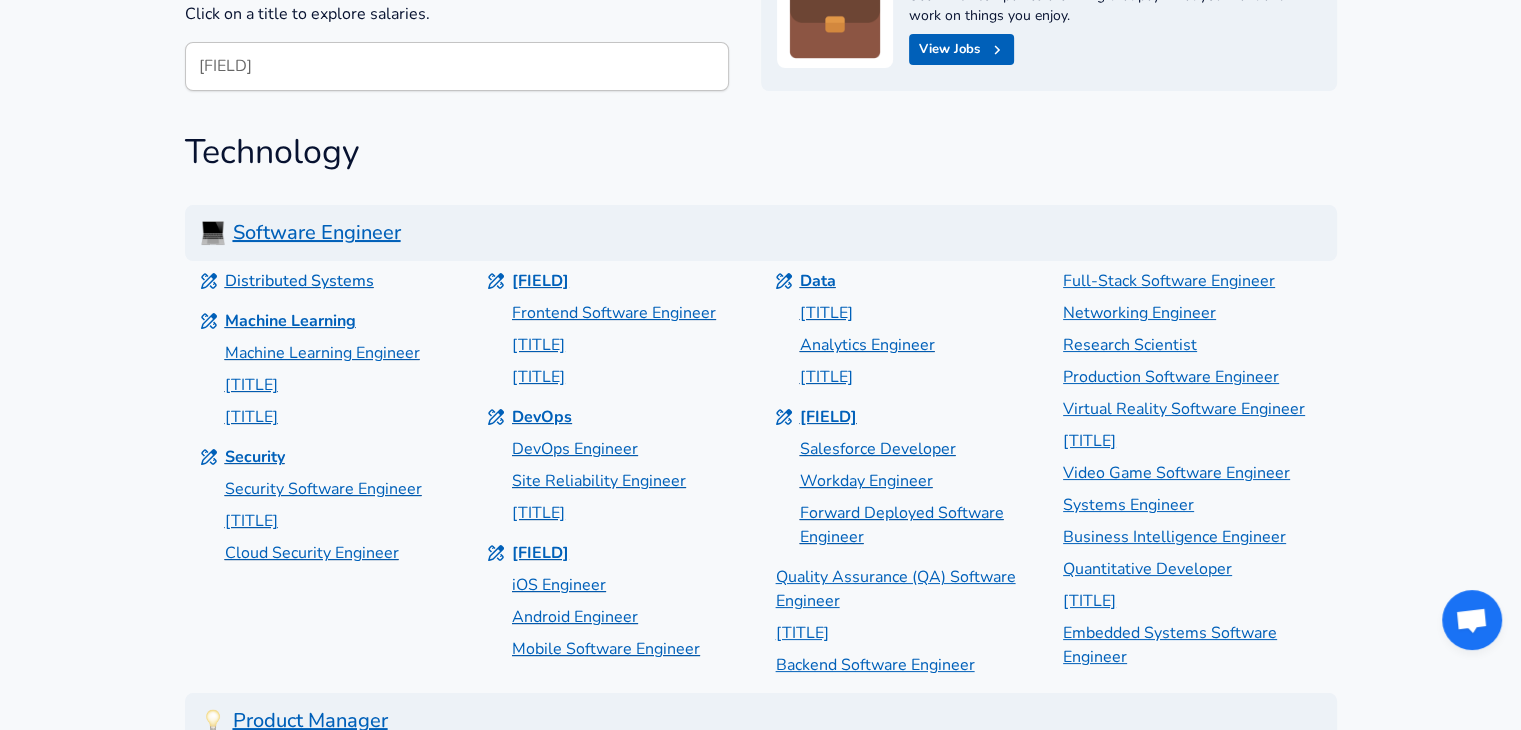 scroll, scrollTop: 100, scrollLeft: 0, axis: vertical 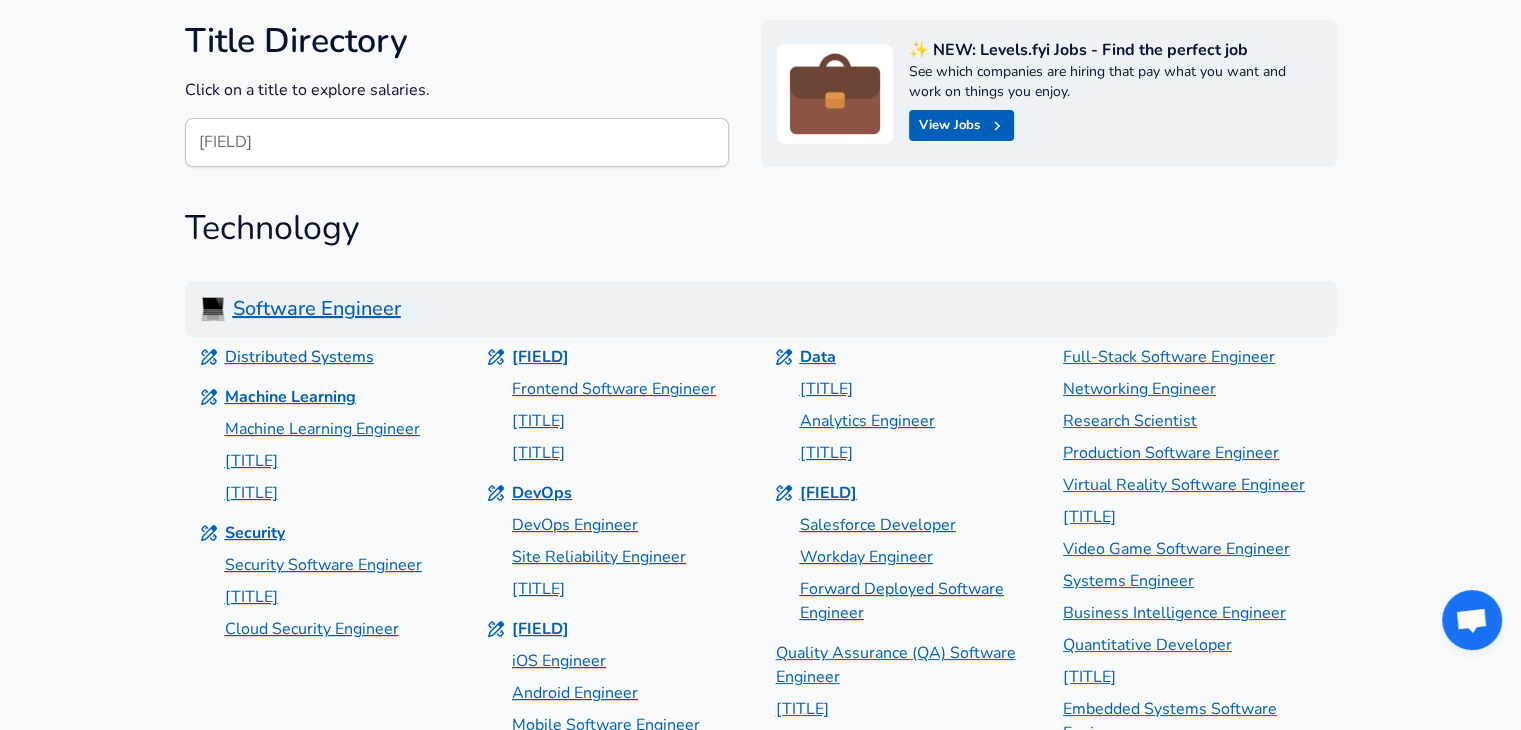 click on "Software Engineer" at bounding box center (761, 309) 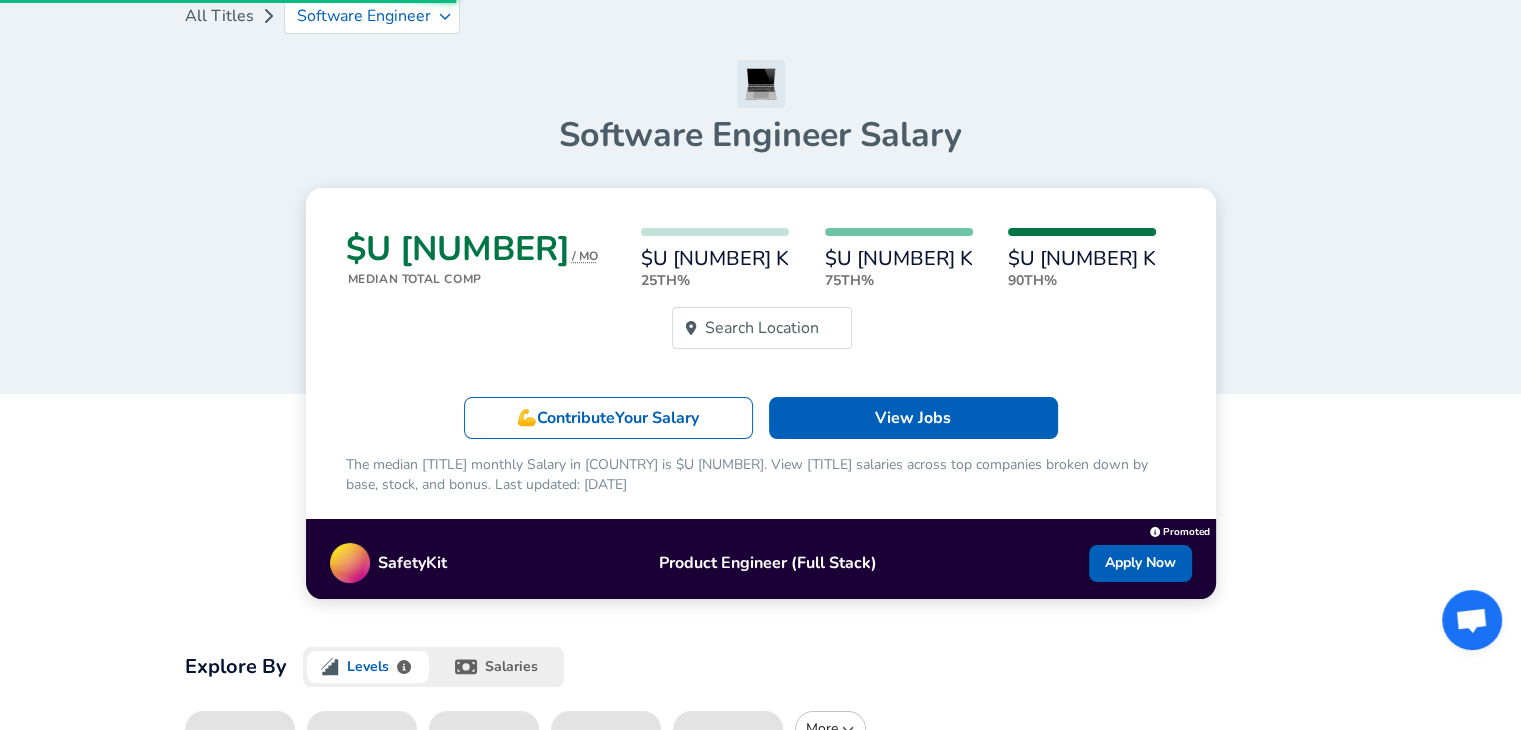 scroll, scrollTop: 0, scrollLeft: 0, axis: both 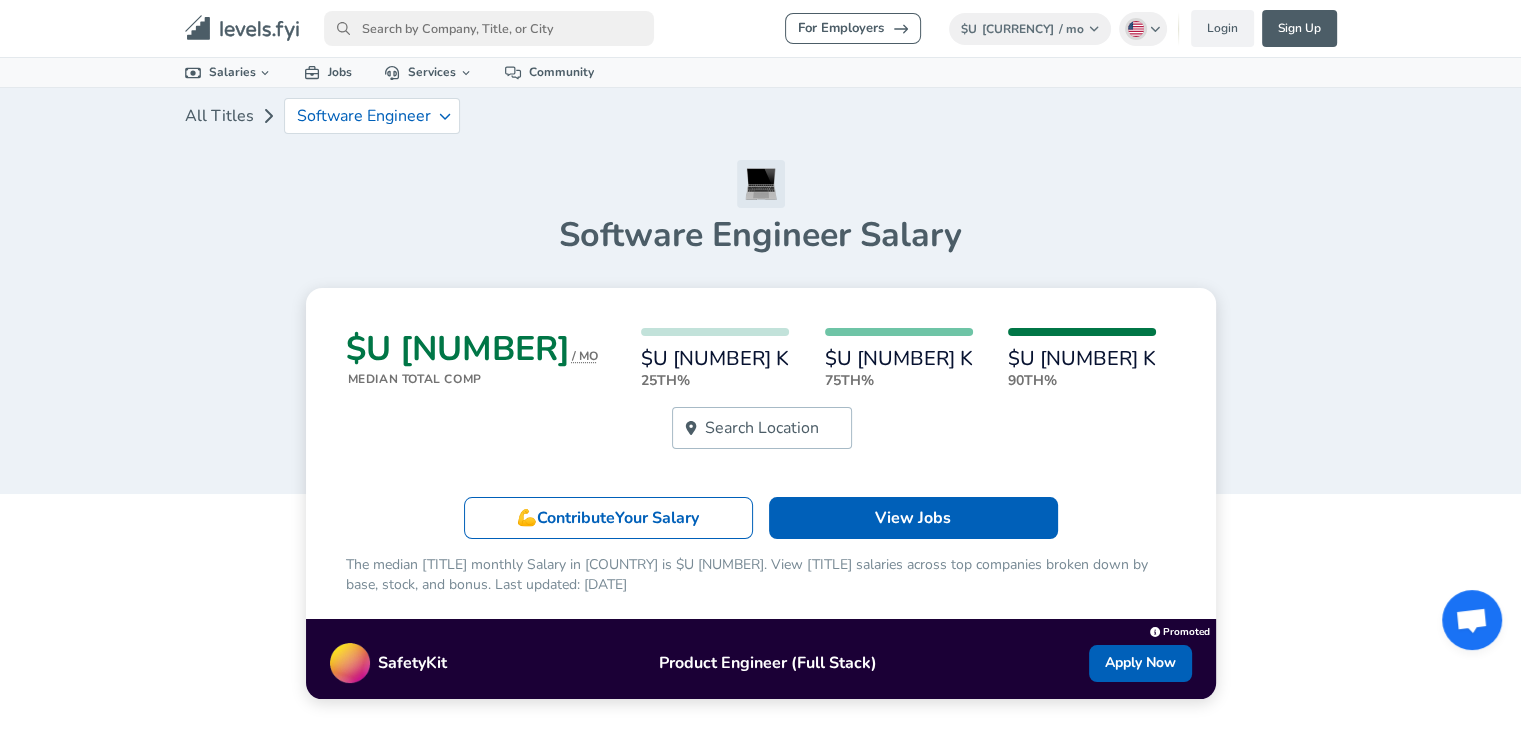 click on "Search Location" at bounding box center (762, 428) 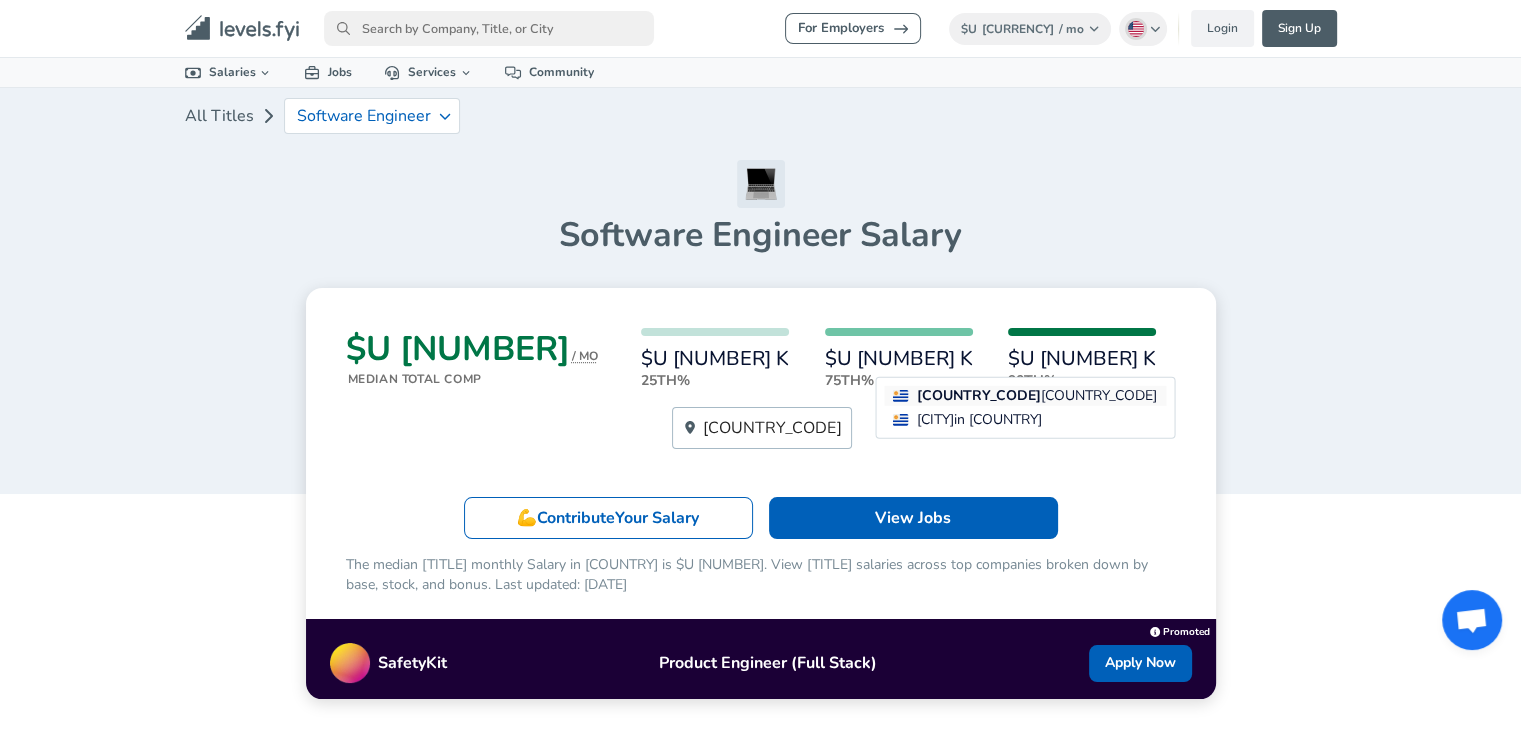 type on "[COUNTRY_CODE]" 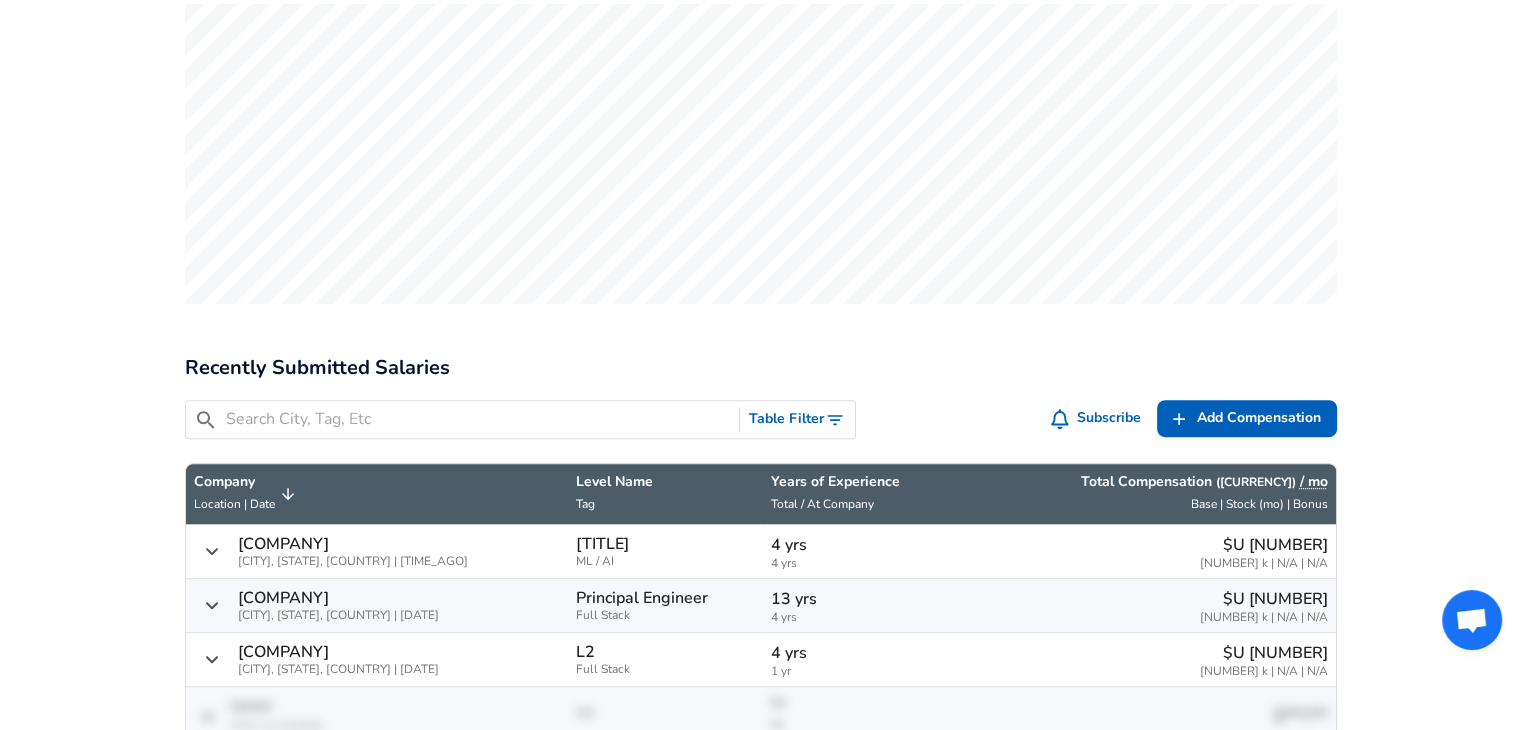 scroll, scrollTop: 700, scrollLeft: 0, axis: vertical 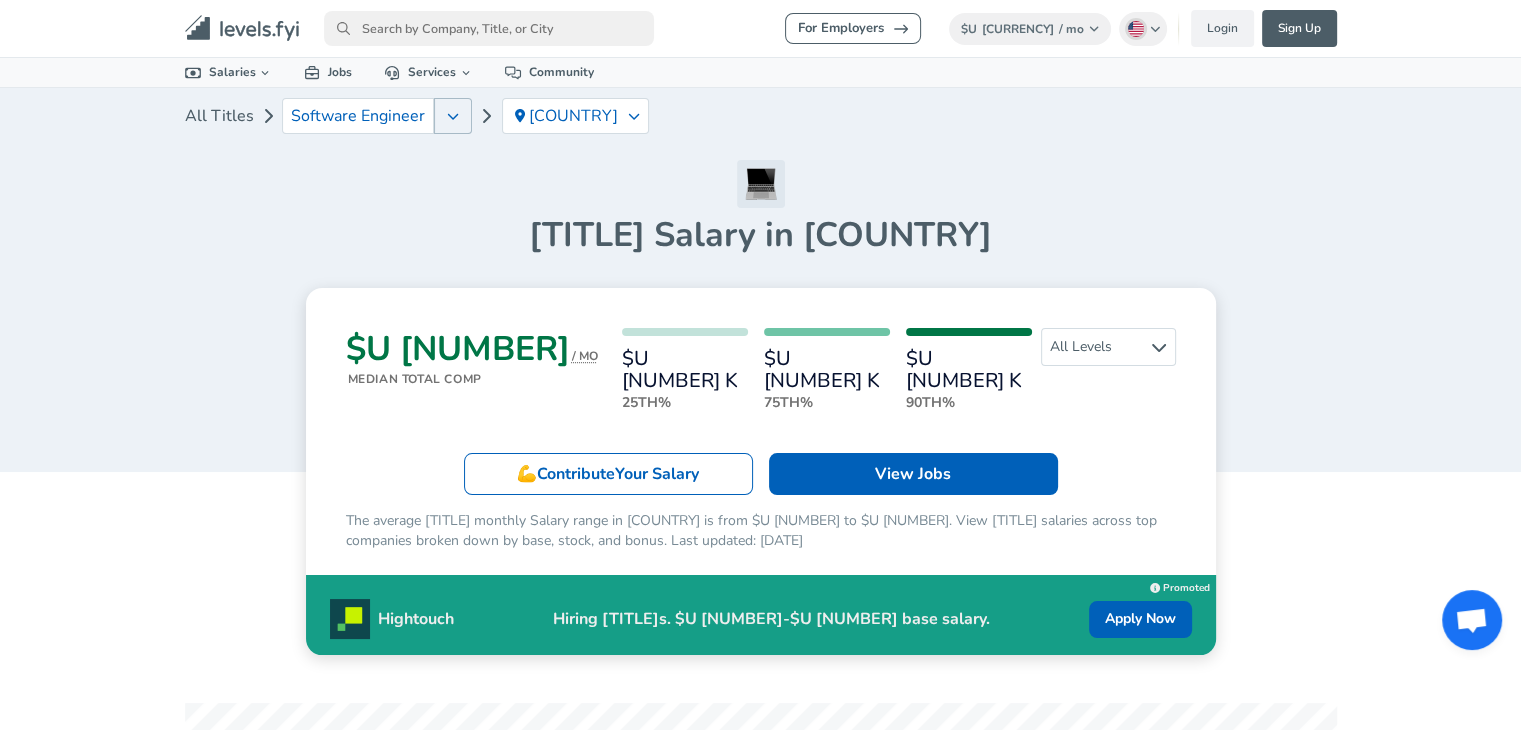 click at bounding box center [453, 116] 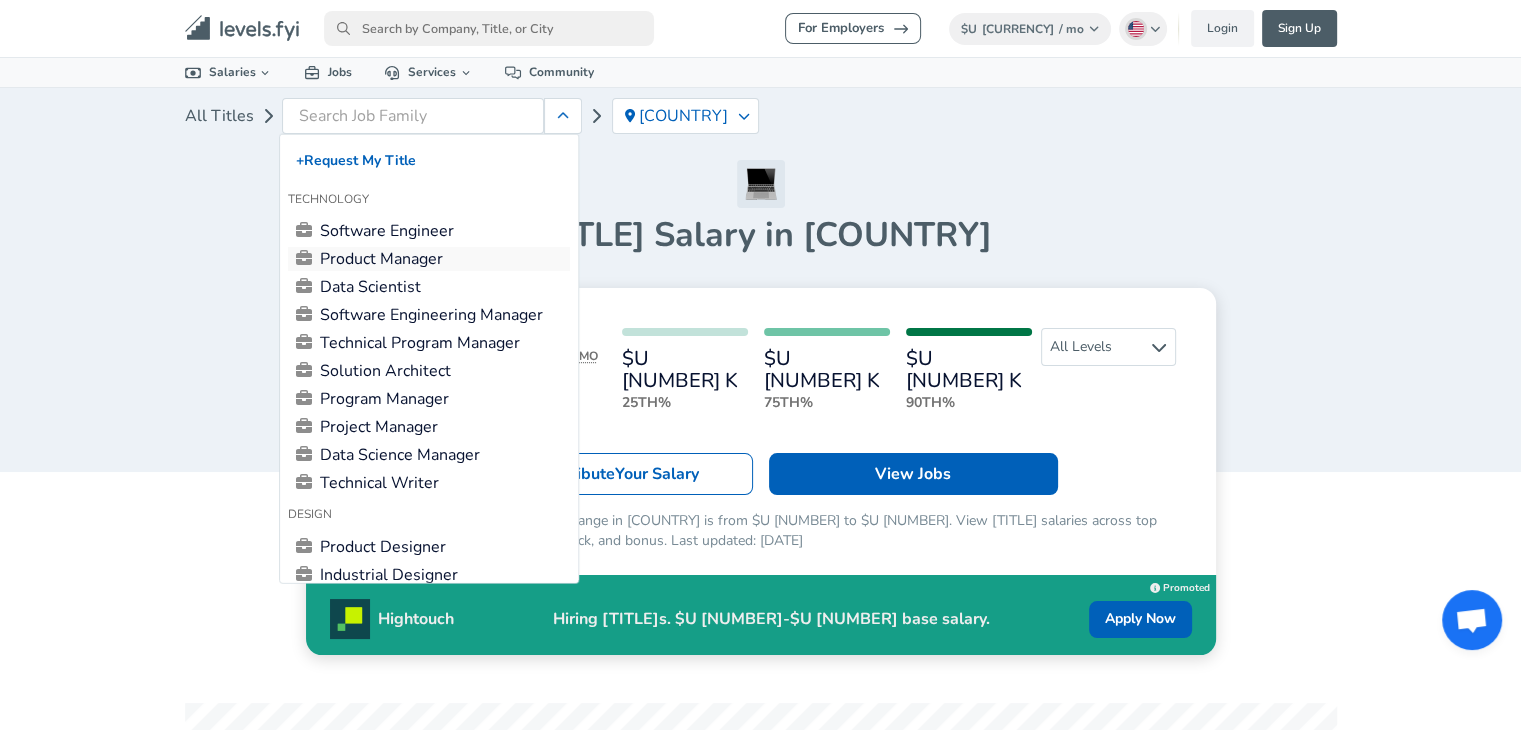click on "Product Manager" at bounding box center (429, 259) 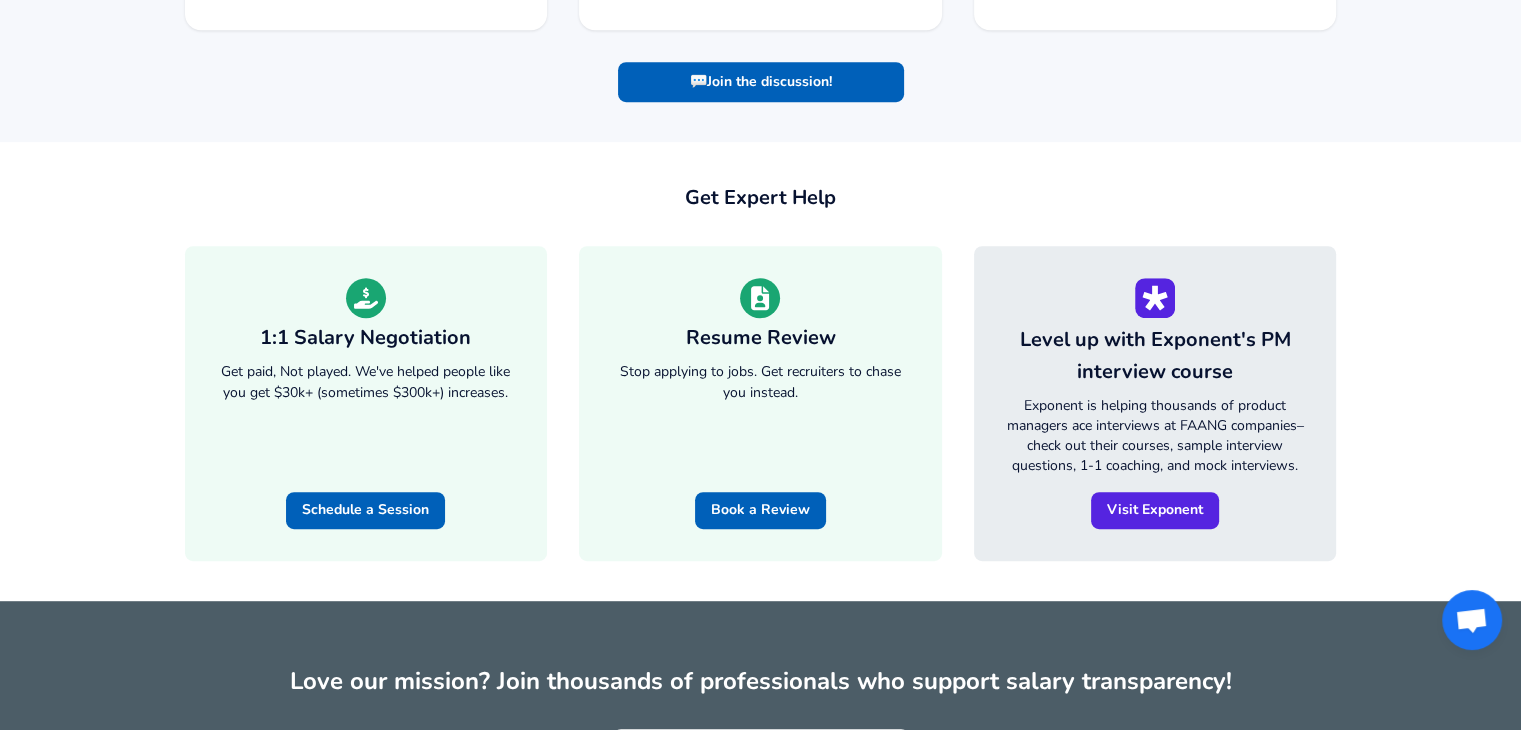 scroll, scrollTop: 1200, scrollLeft: 0, axis: vertical 